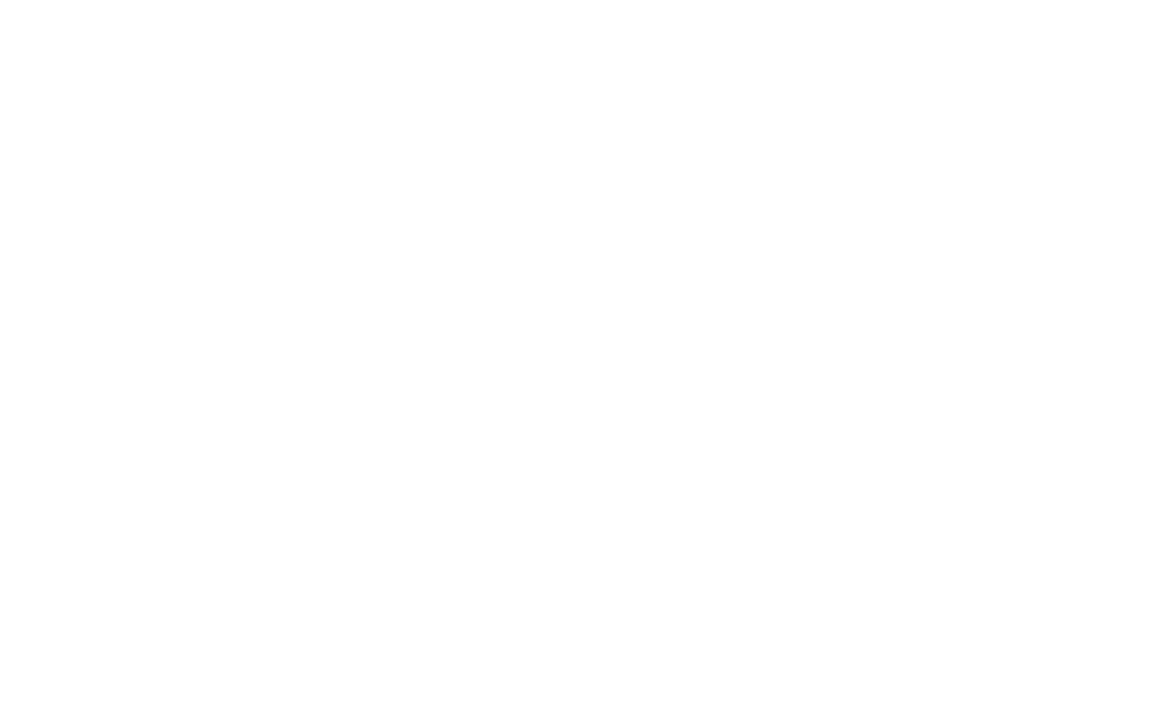 scroll, scrollTop: 0, scrollLeft: 0, axis: both 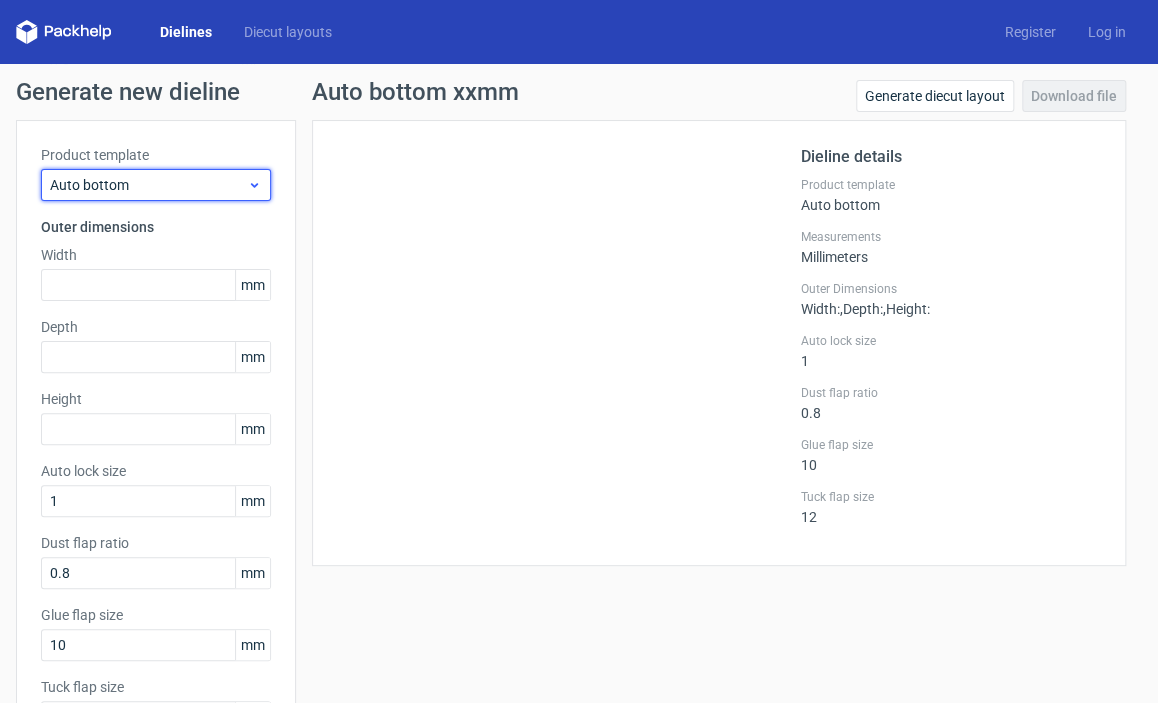 click 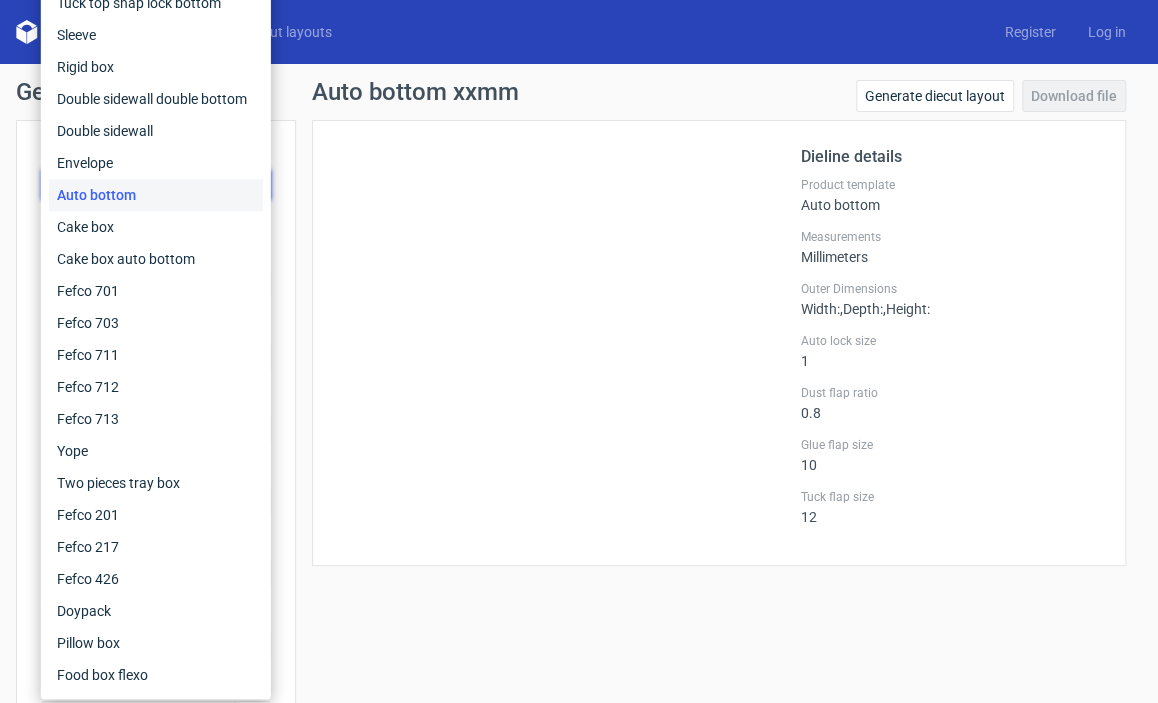 click on "Auto bottom" at bounding box center [156, 195] 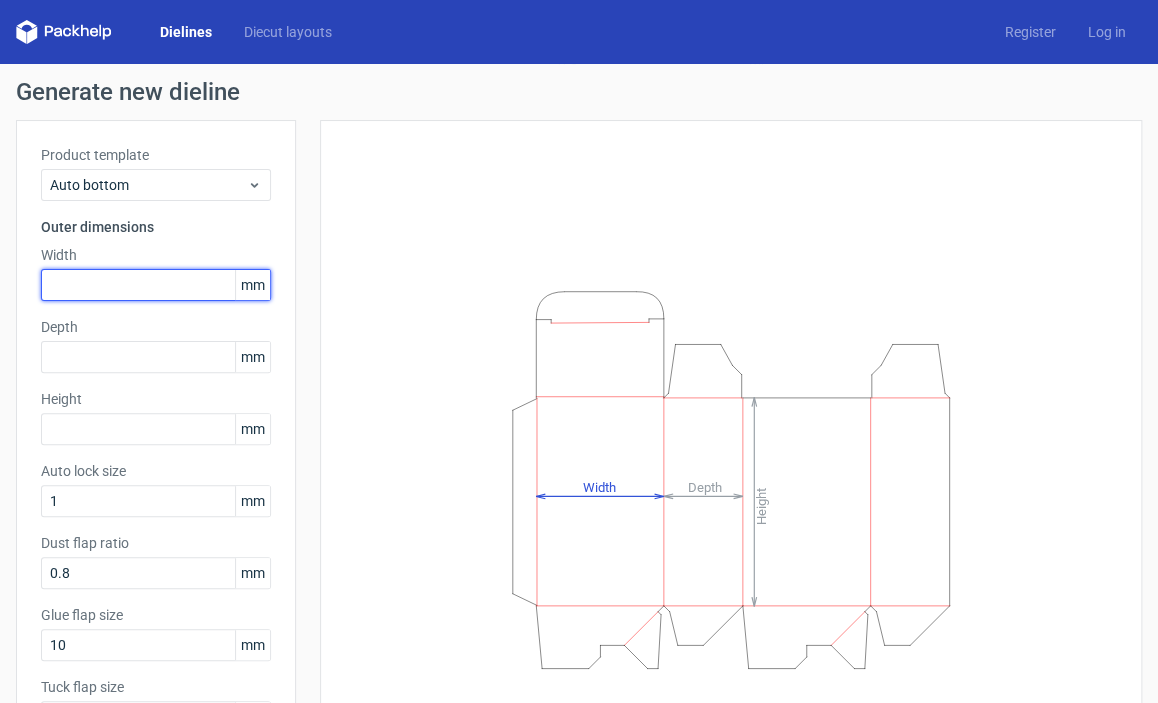 click at bounding box center (156, 285) 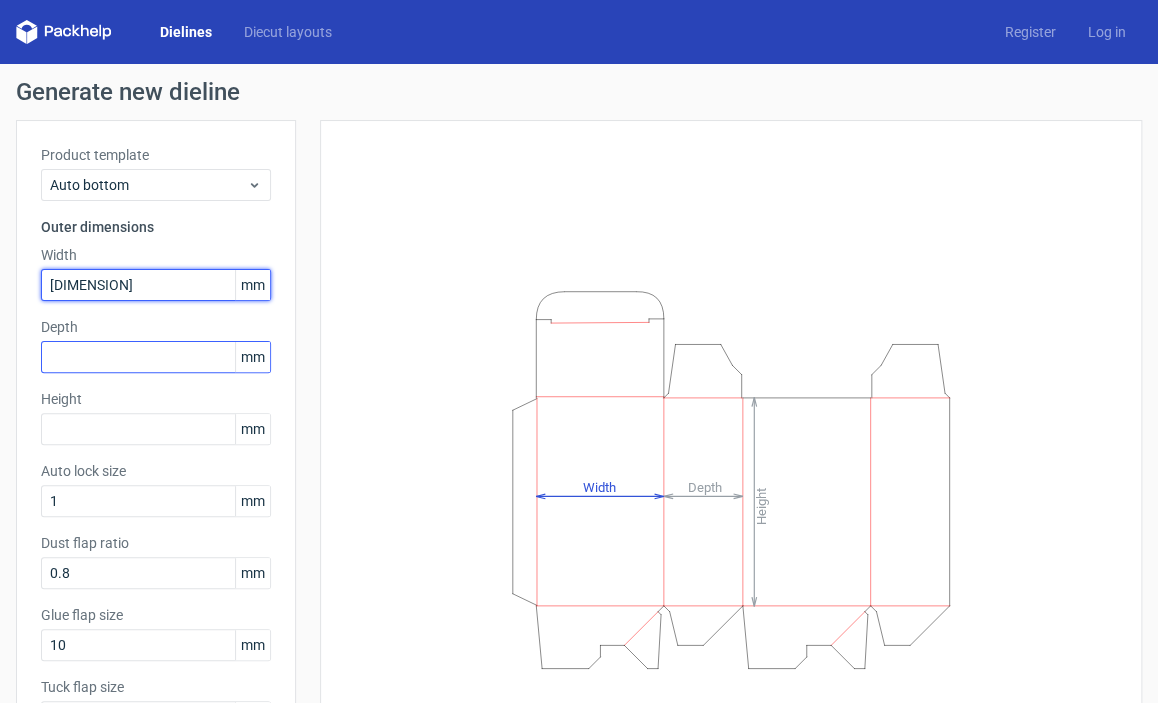 type on "[DIMENSION]" 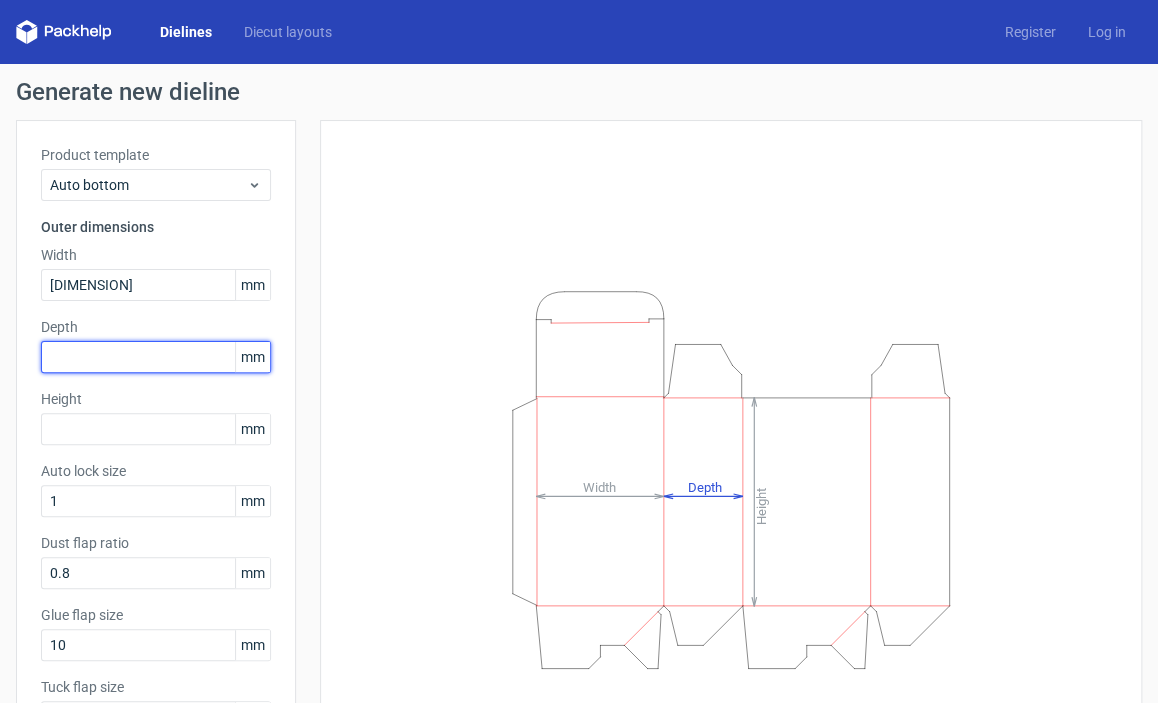click at bounding box center [156, 357] 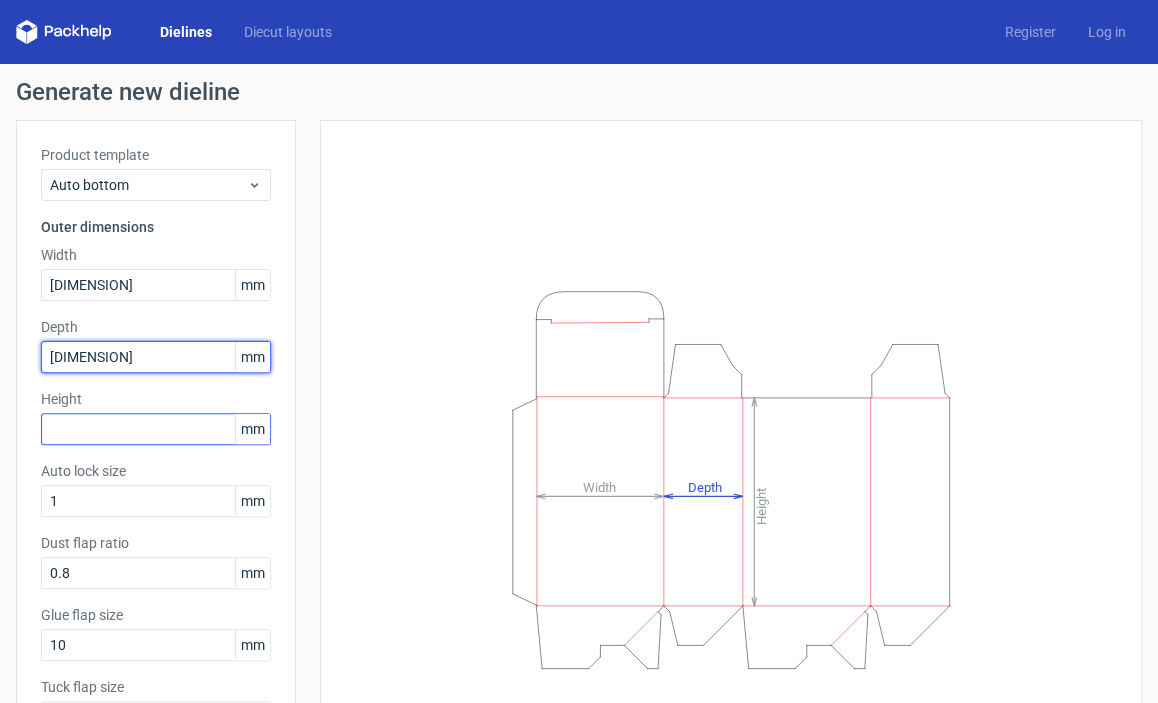 type on "[DIMENSION]" 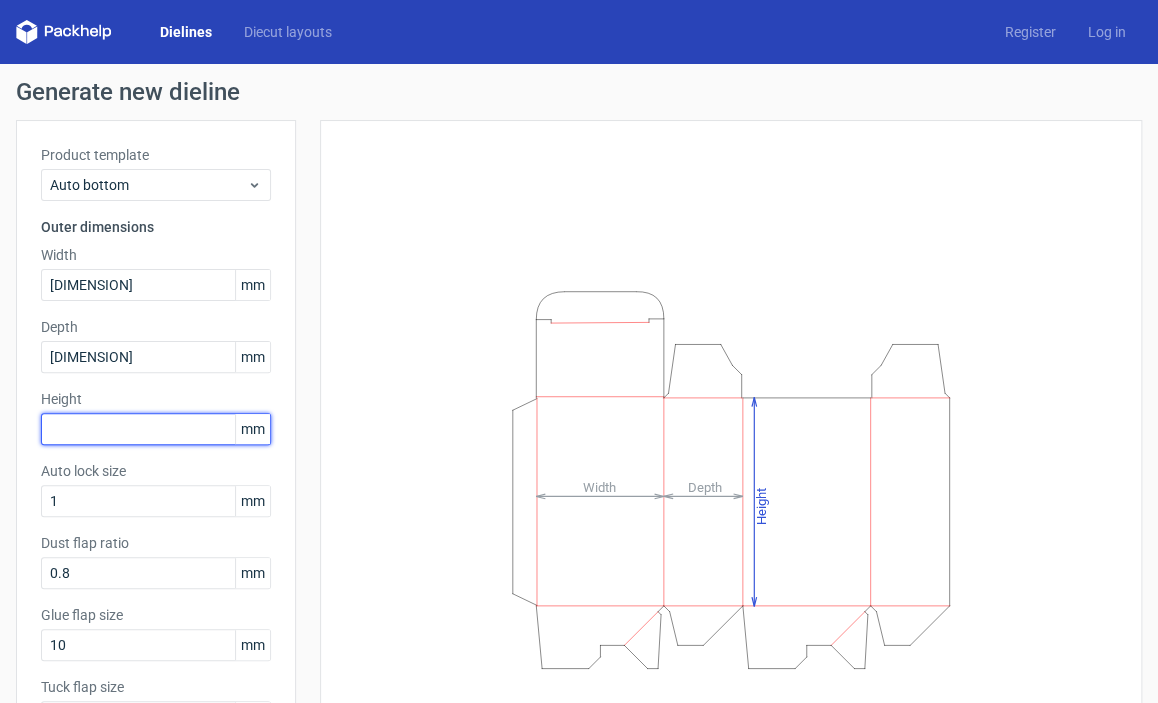 click at bounding box center [156, 429] 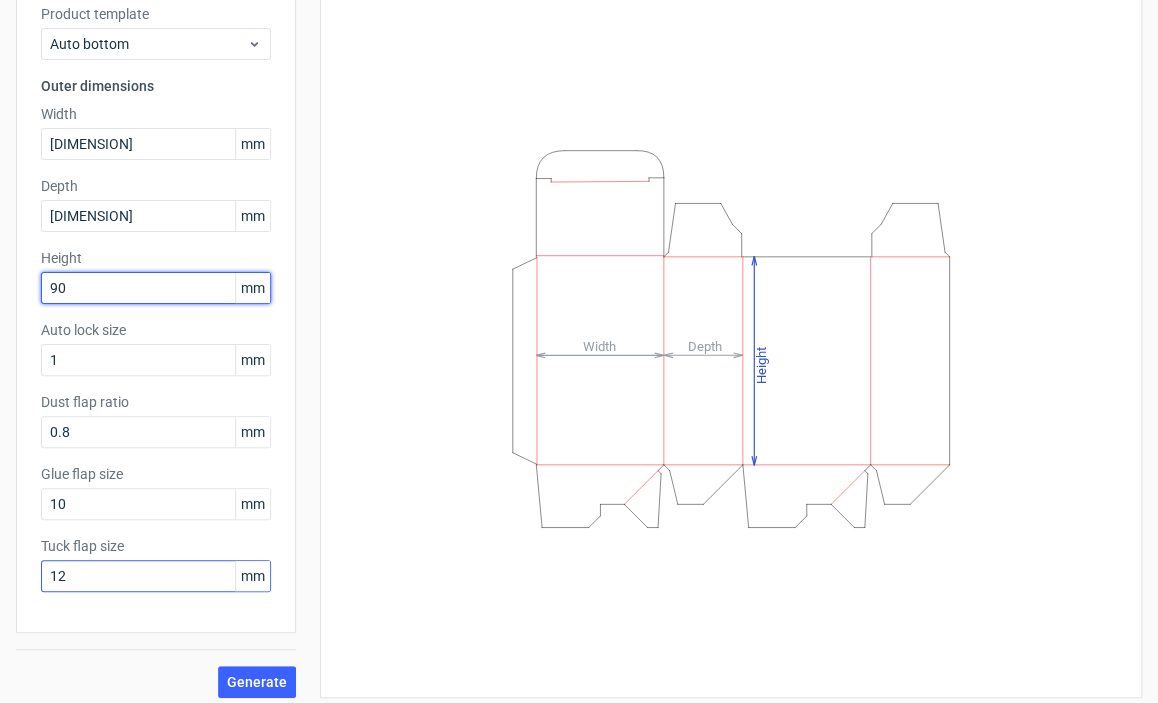 scroll, scrollTop: 151, scrollLeft: 0, axis: vertical 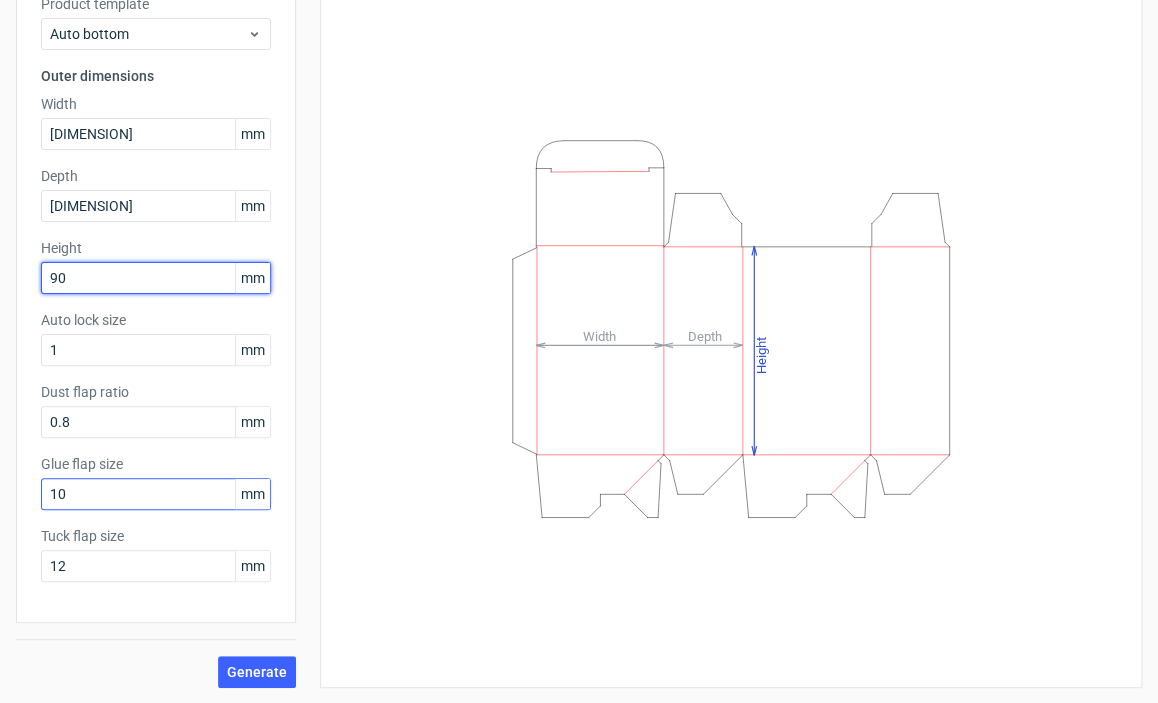 type on "90" 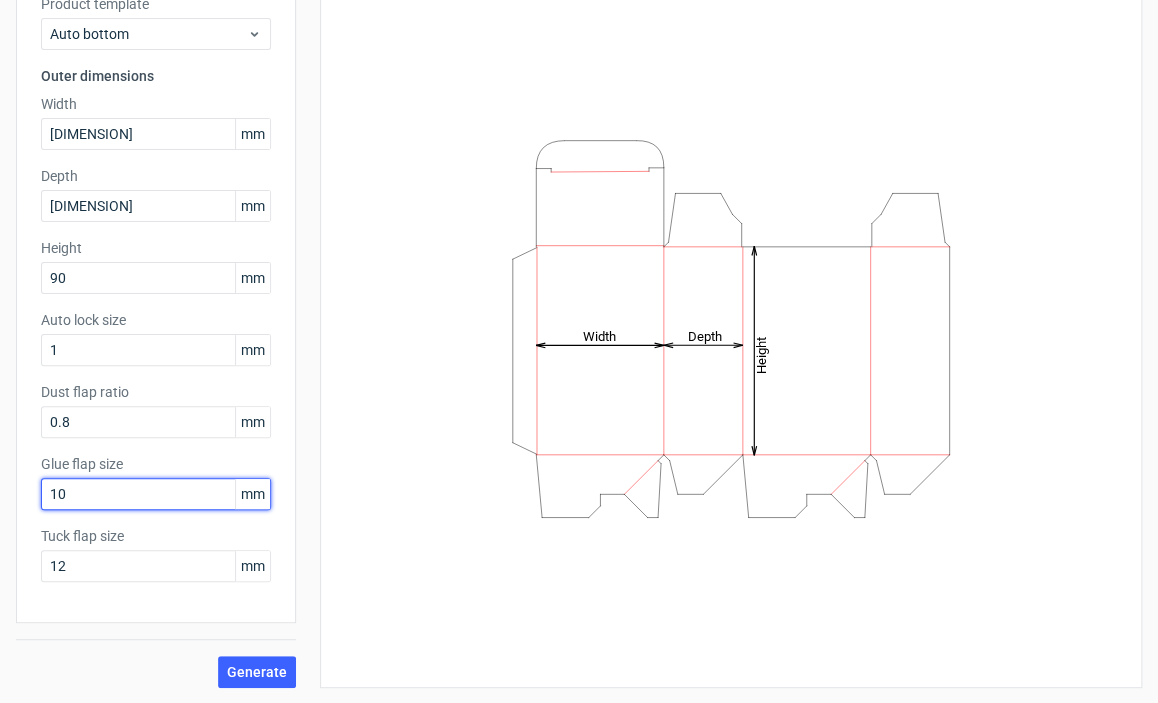 drag, startPoint x: 98, startPoint y: 486, endPoint x: 8, endPoint y: 467, distance: 91.983696 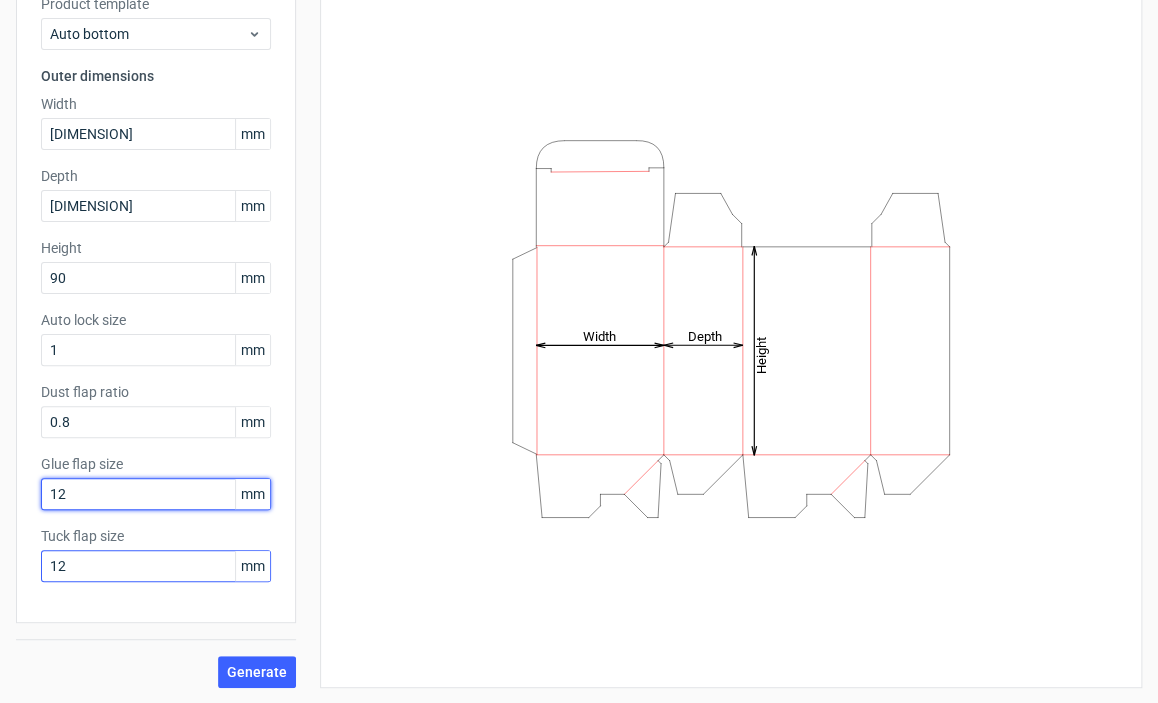 type on "12" 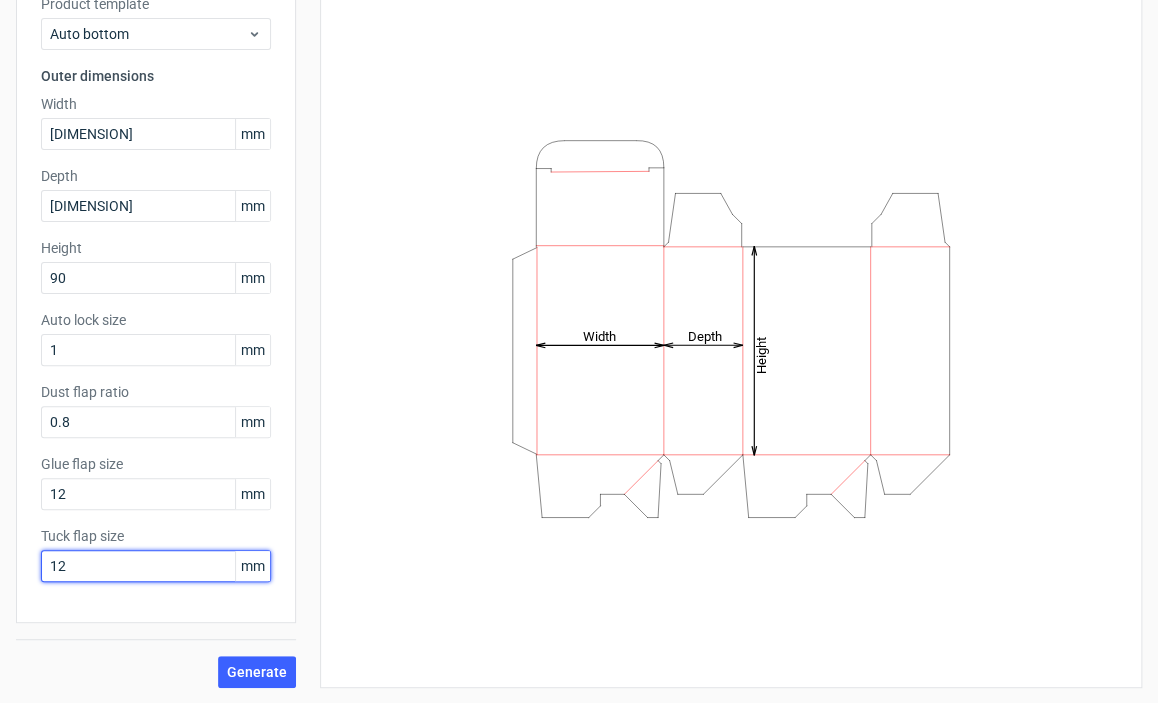 drag, startPoint x: 135, startPoint y: 557, endPoint x: 0, endPoint y: 527, distance: 138.29317 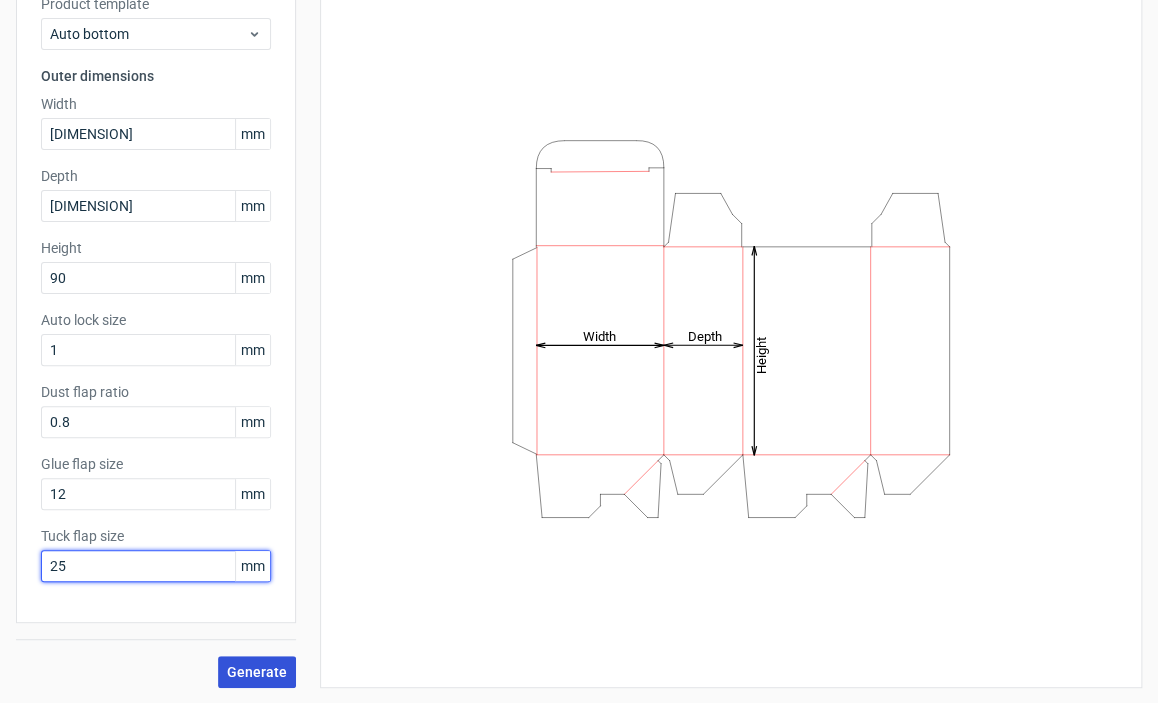 type on "25" 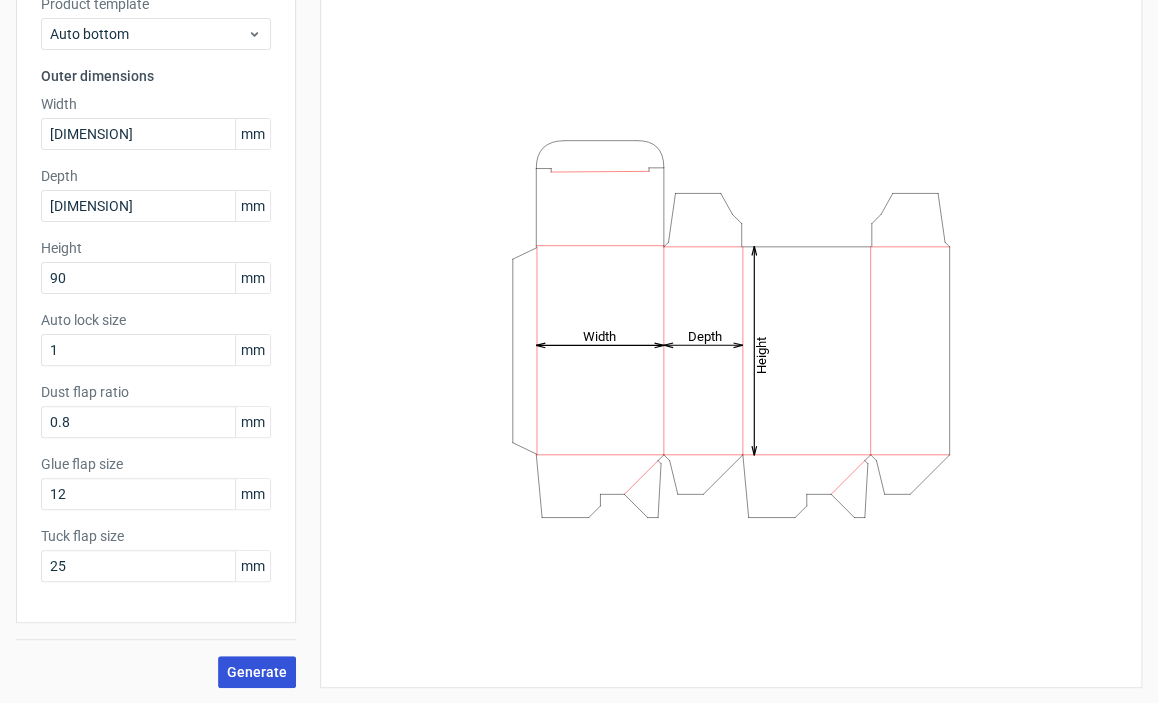 click on "Generate" at bounding box center [257, 672] 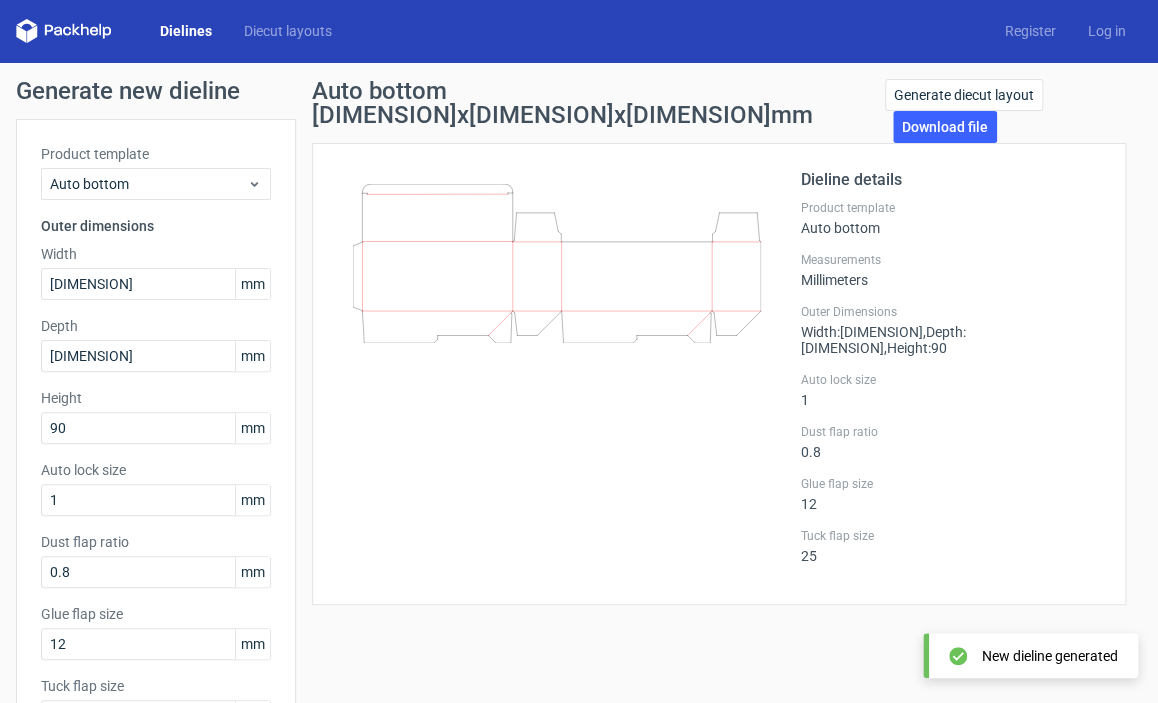 scroll, scrollTop: 0, scrollLeft: 0, axis: both 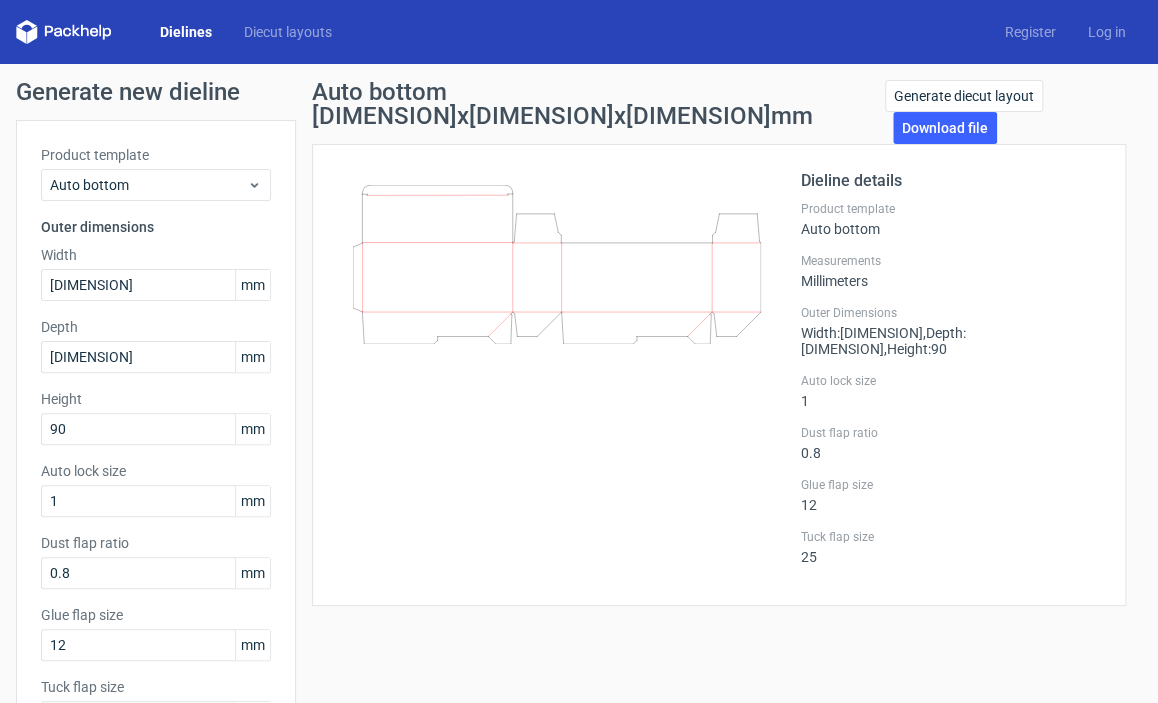 click 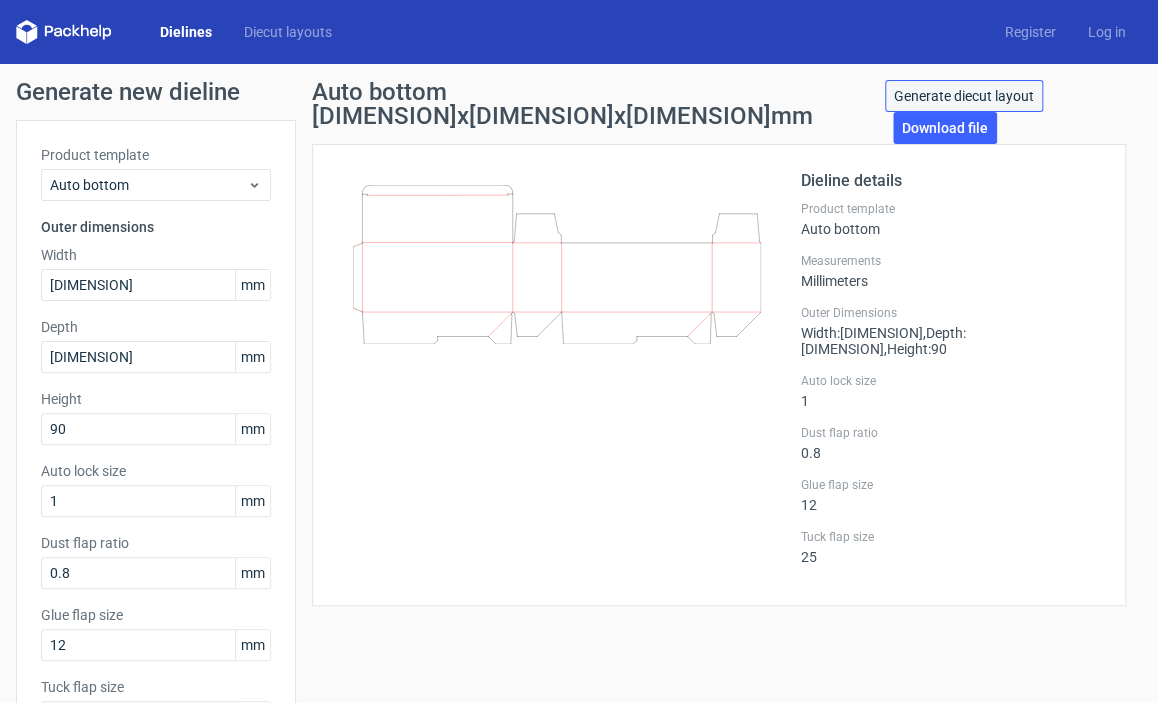 click on "Generate diecut layout" at bounding box center (964, 96) 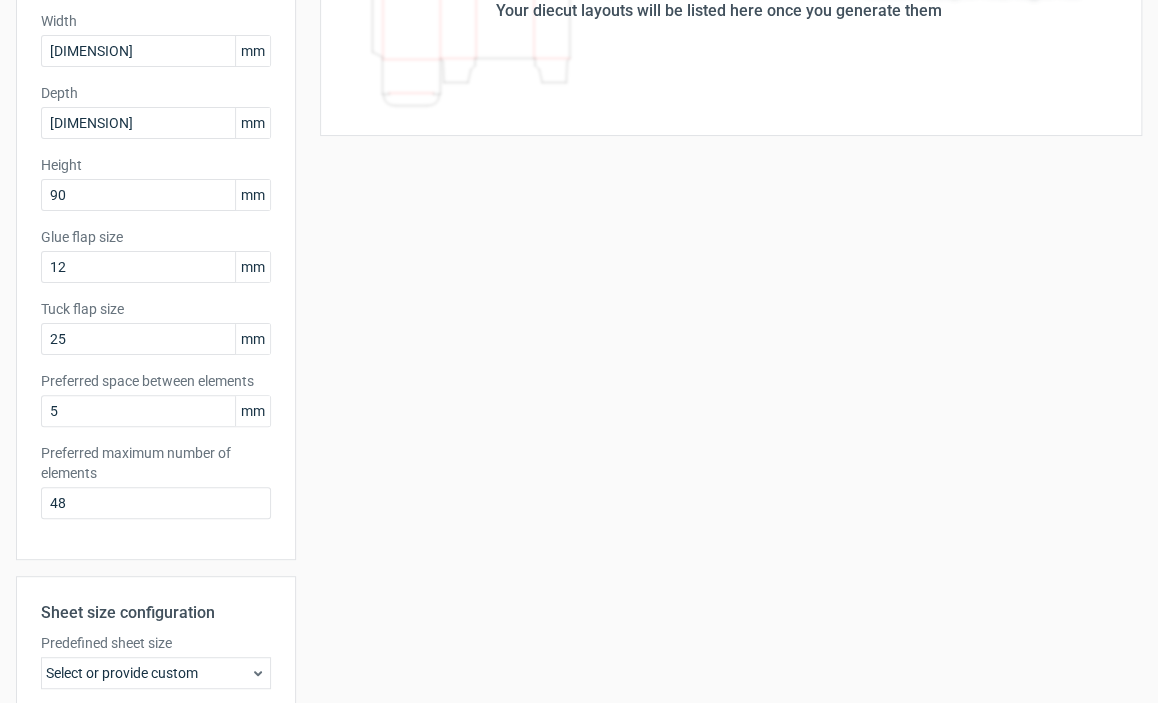 scroll, scrollTop: 516, scrollLeft: 0, axis: vertical 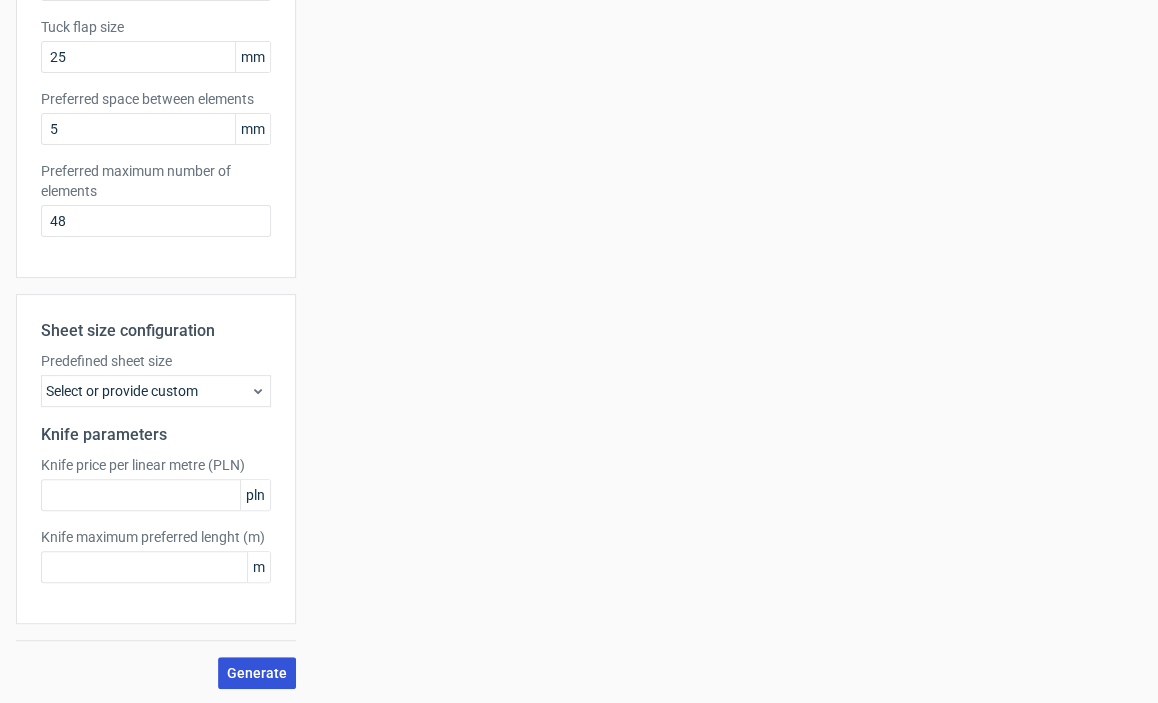 click on "Generate" at bounding box center (257, 673) 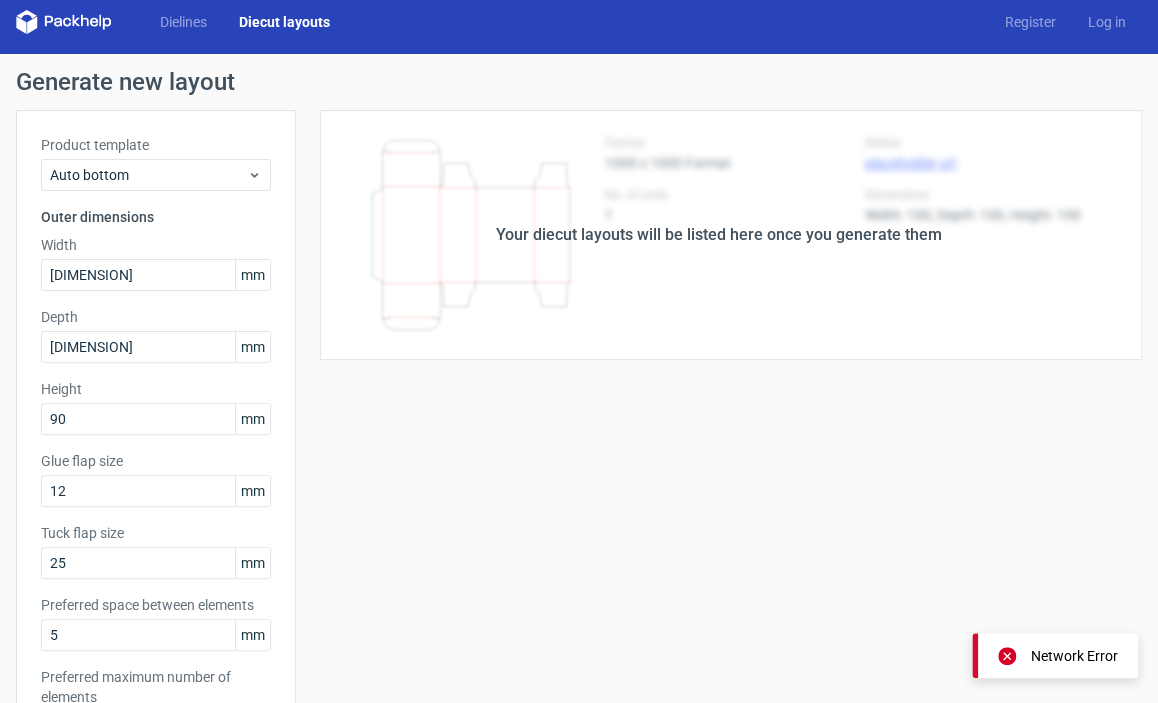 scroll, scrollTop: 0, scrollLeft: 0, axis: both 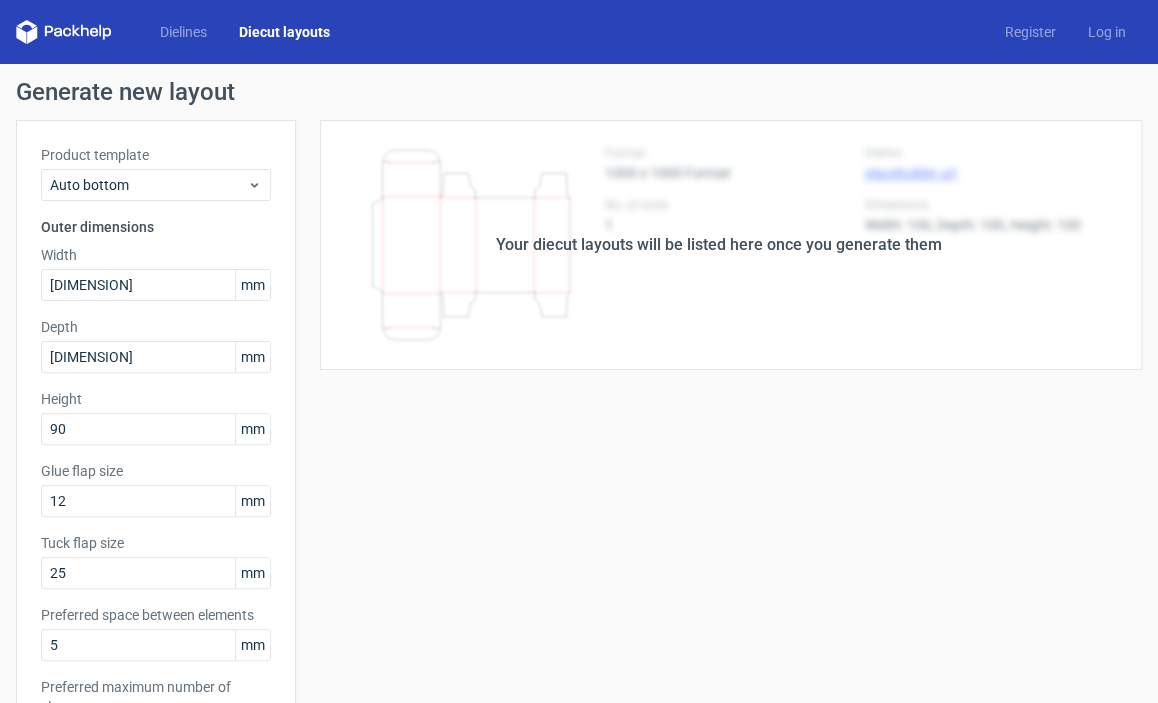 click on "Your diecut layouts will be listed here once you generate them" at bounding box center (719, 245) 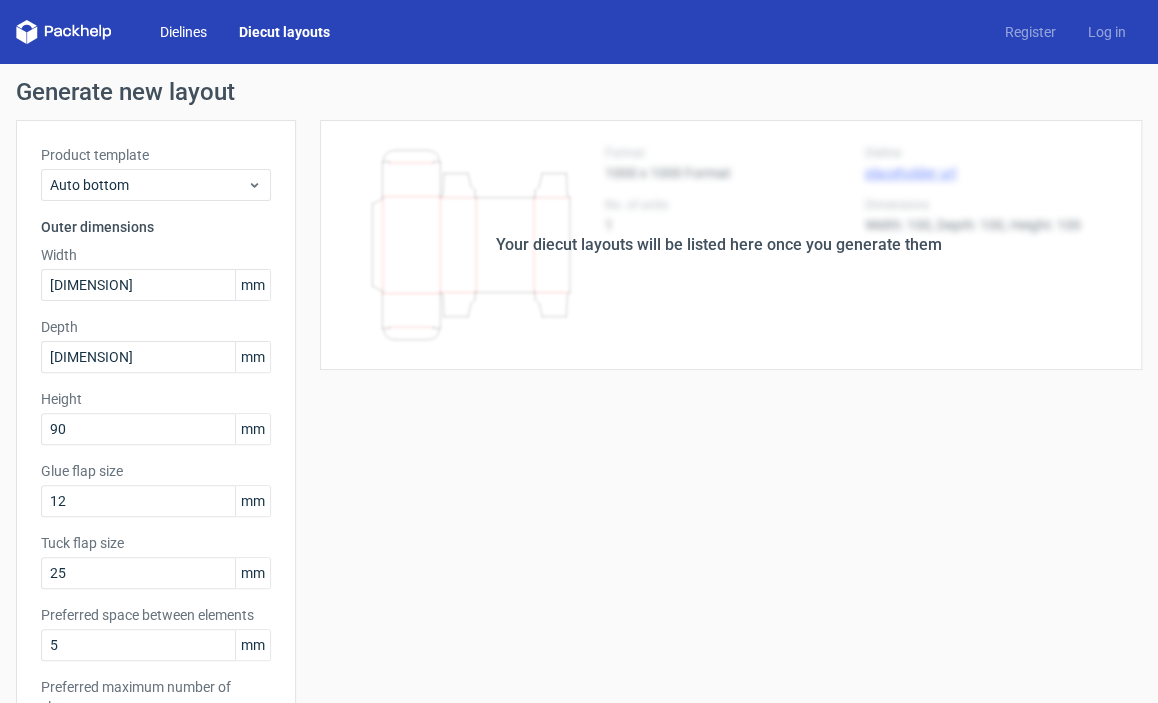 click on "Dielines" at bounding box center (183, 32) 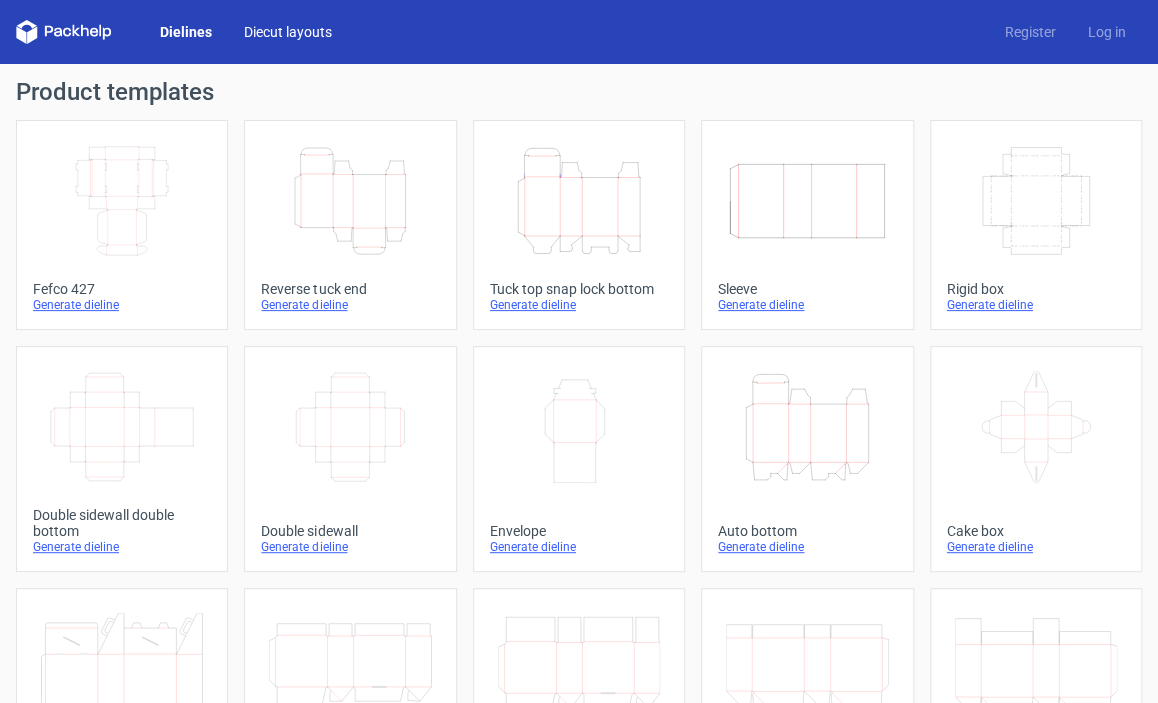 click on "Diecut layouts" at bounding box center [288, 32] 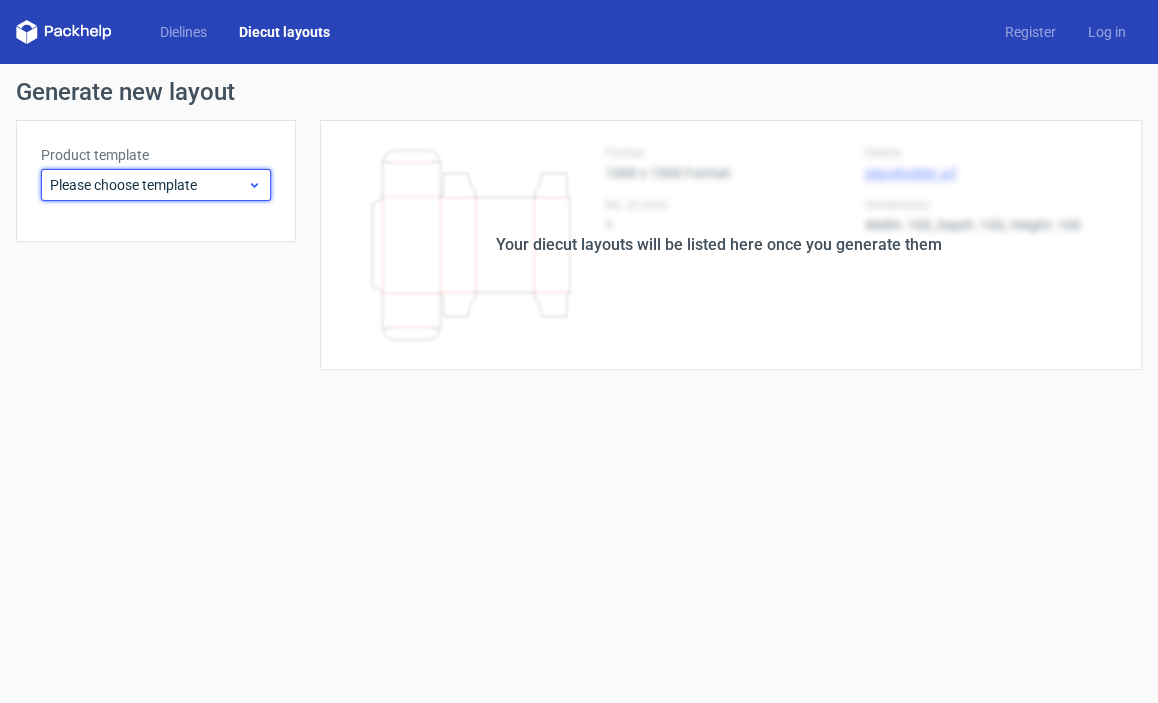 click 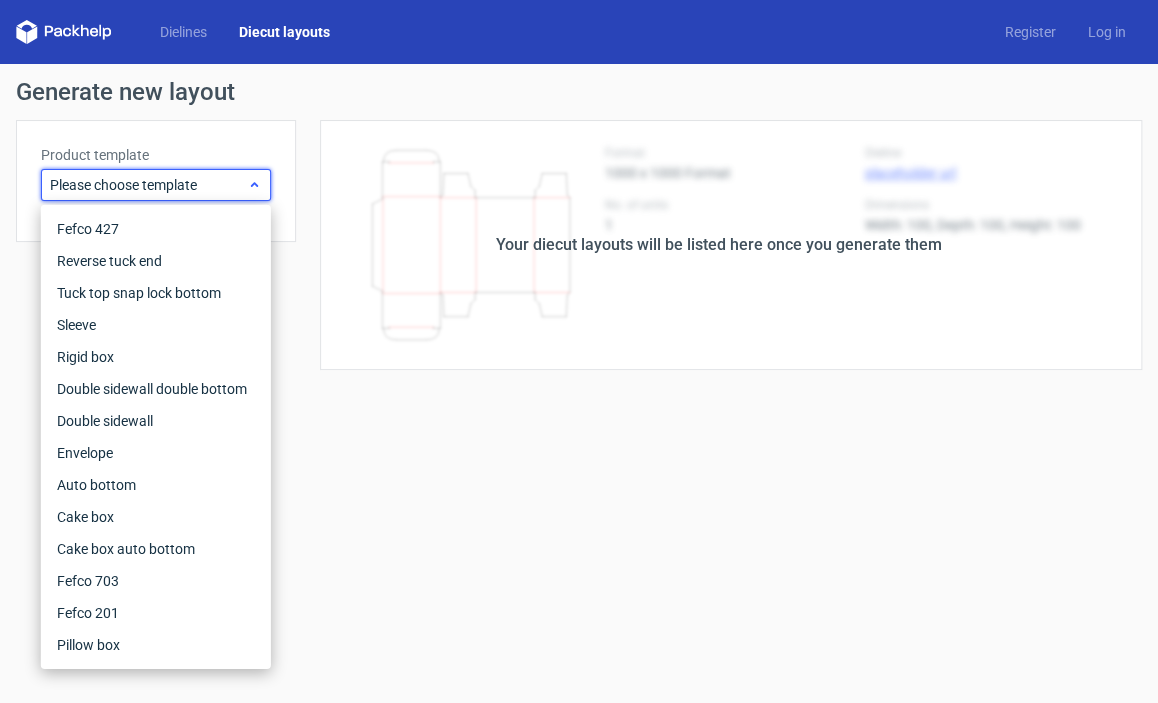 click 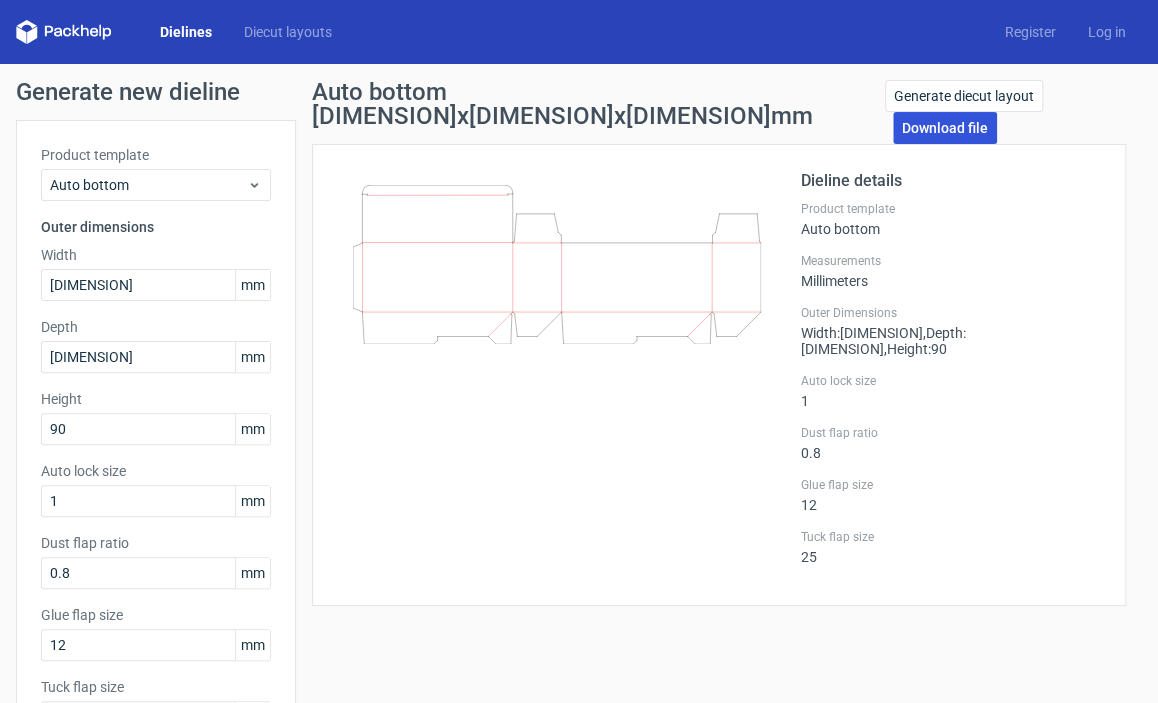 click on "Download file" at bounding box center (945, 128) 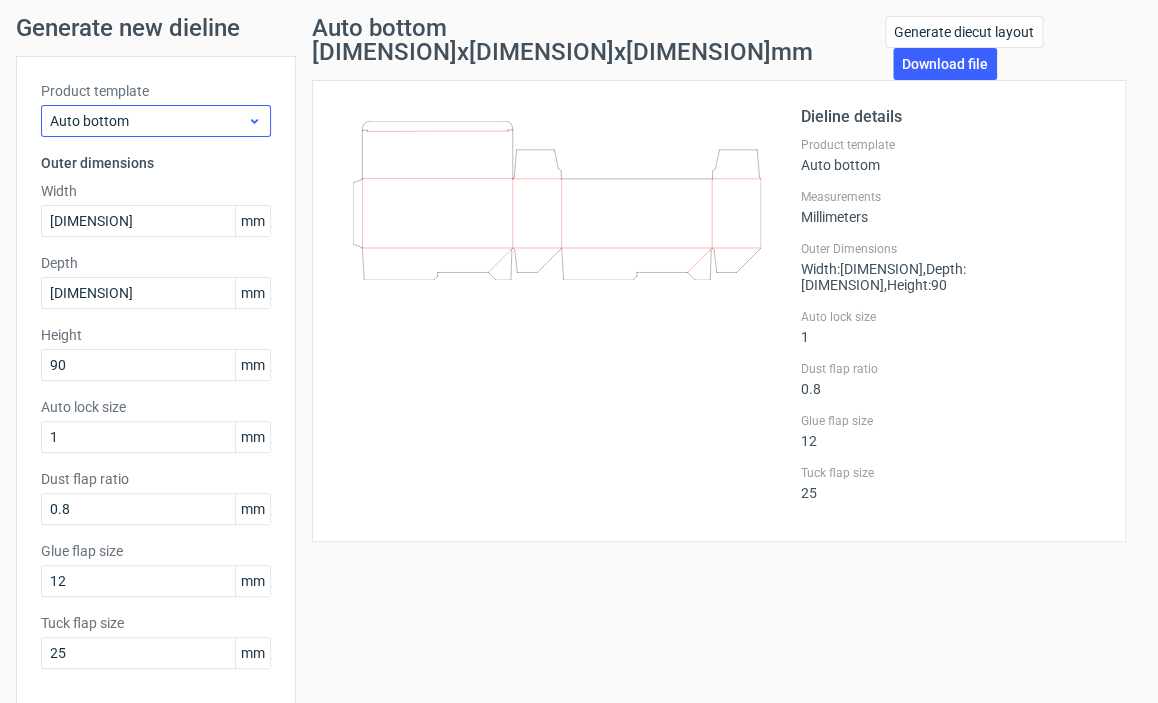scroll, scrollTop: 100, scrollLeft: 0, axis: vertical 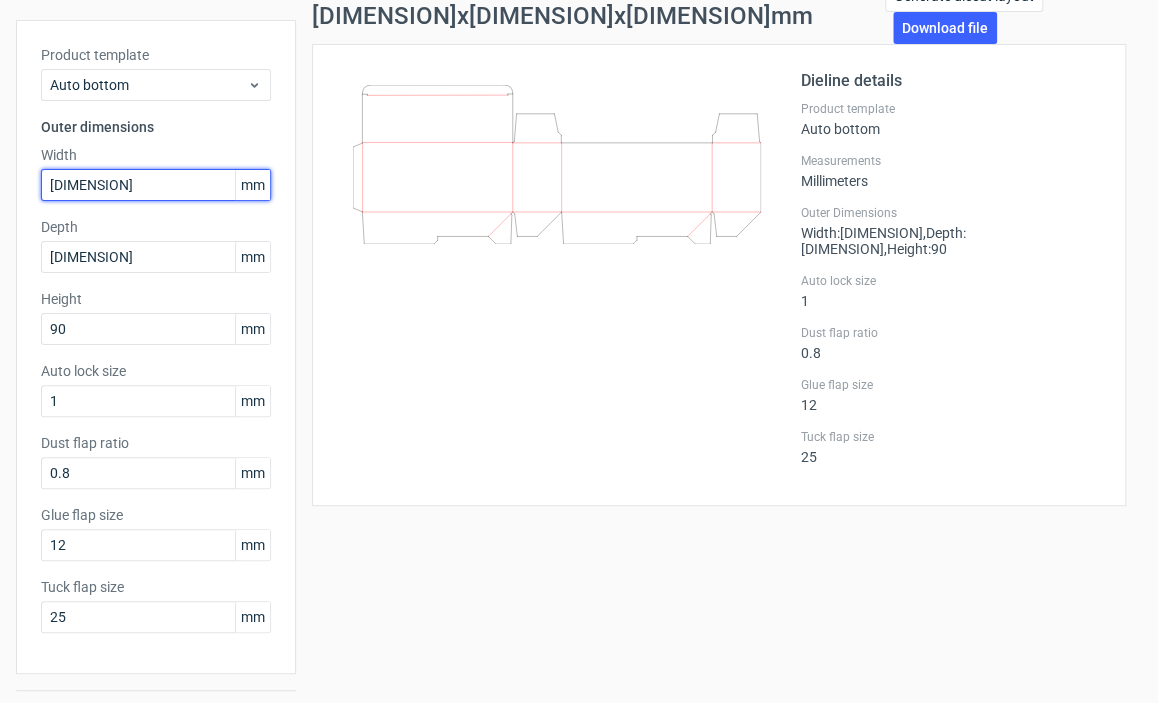 drag, startPoint x: 167, startPoint y: 182, endPoint x: 0, endPoint y: 136, distance: 173.21951 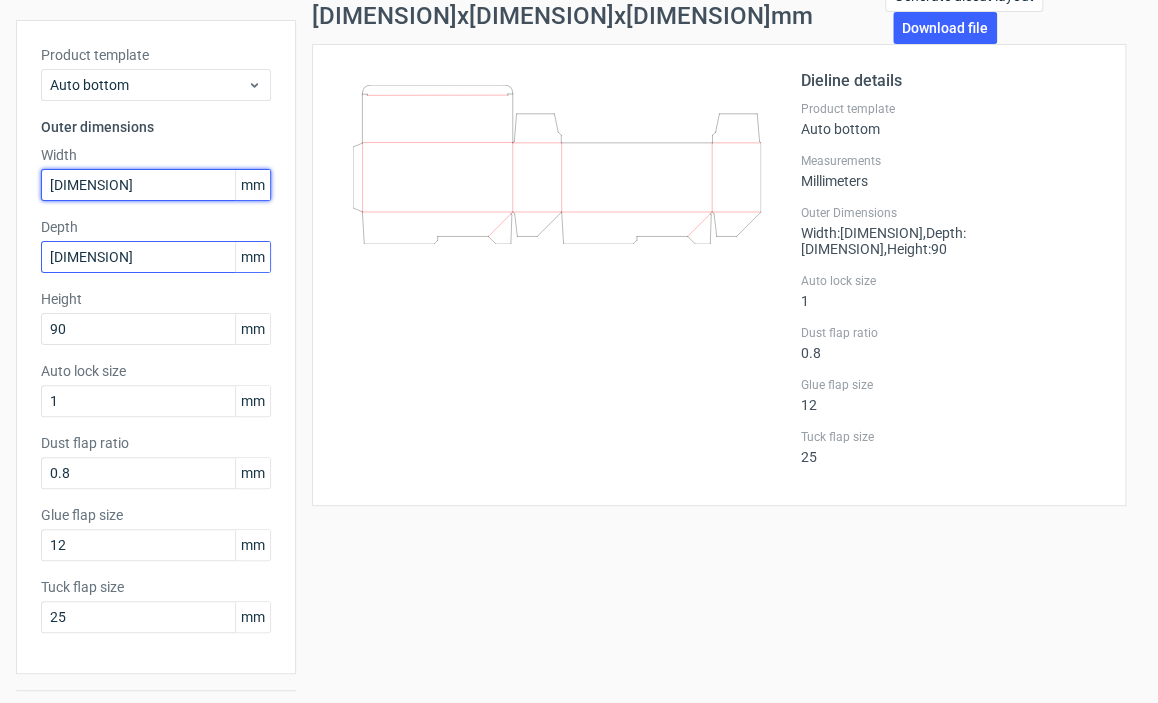 type on "[DIMENSION]" 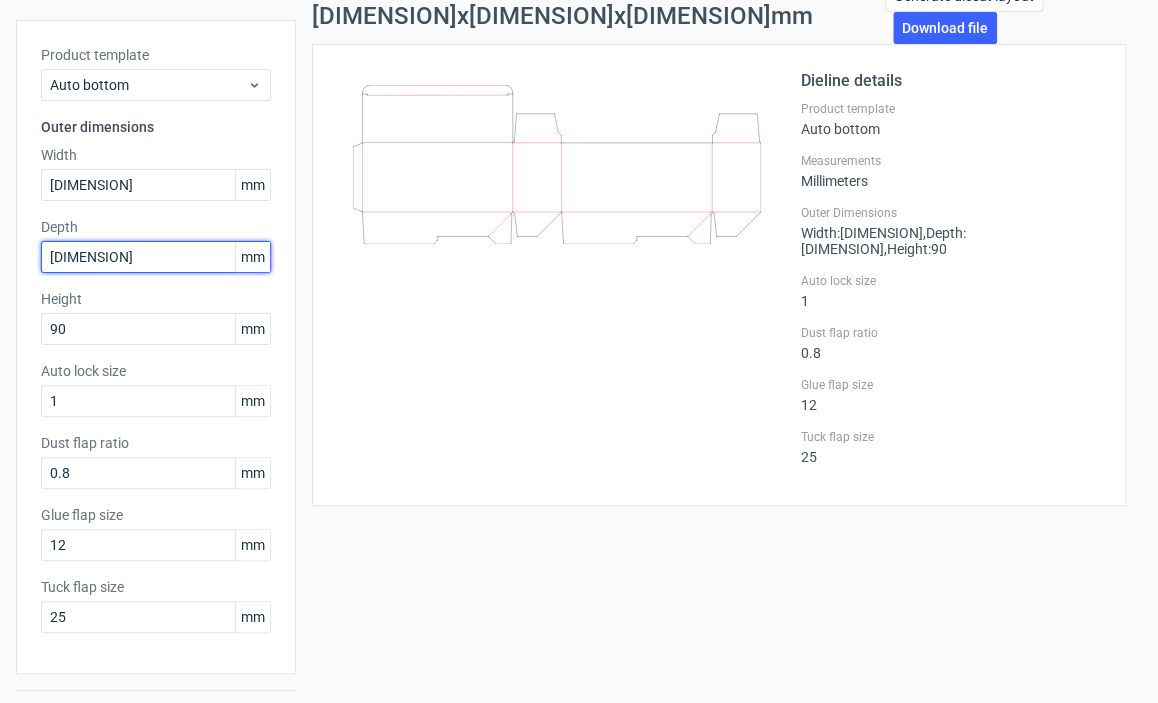 drag, startPoint x: 82, startPoint y: 250, endPoint x: 0, endPoint y: 274, distance: 85.44004 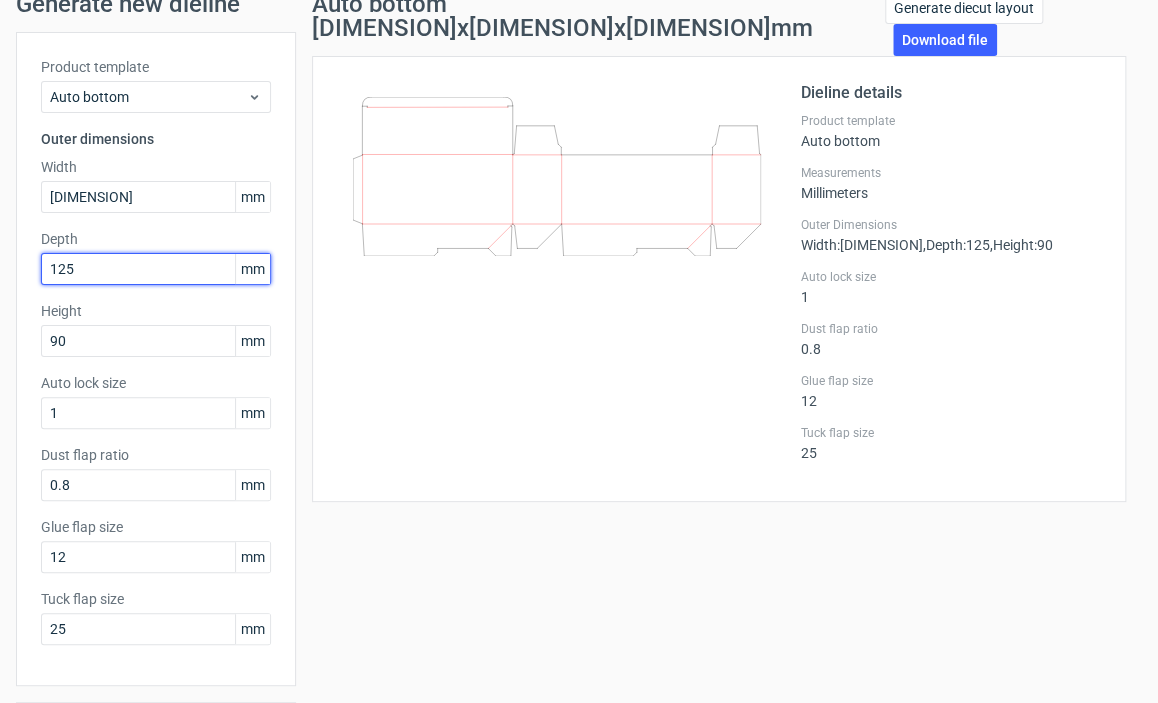 scroll, scrollTop: 151, scrollLeft: 0, axis: vertical 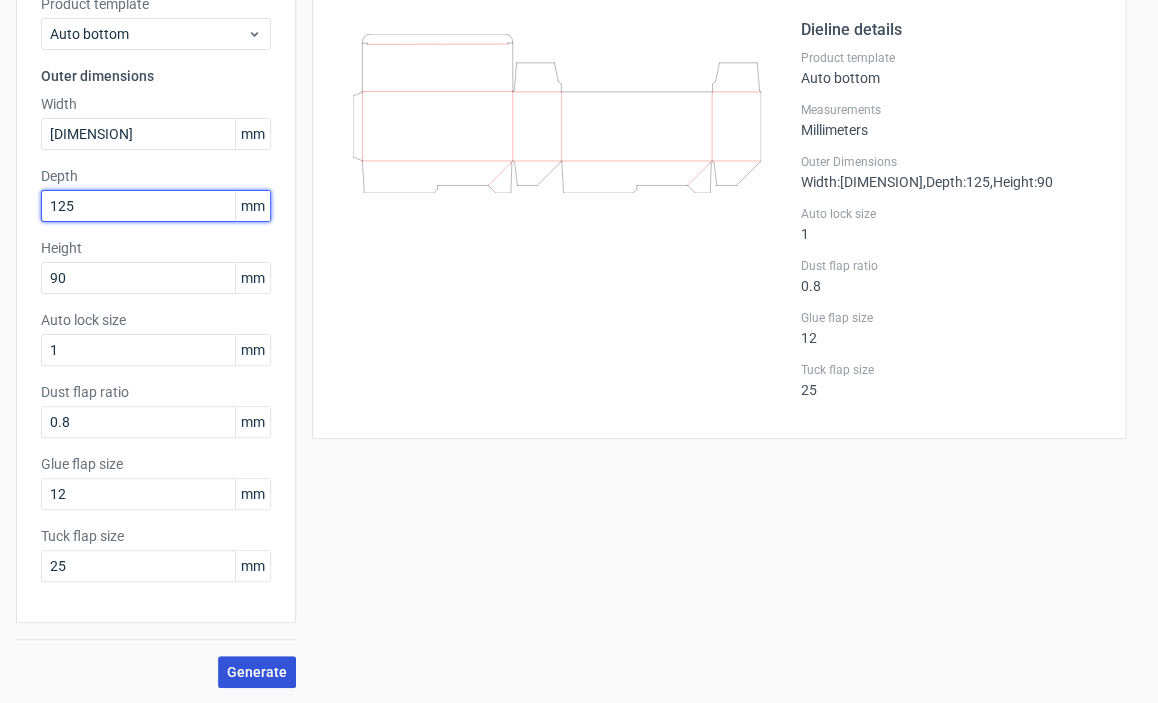 type on "125" 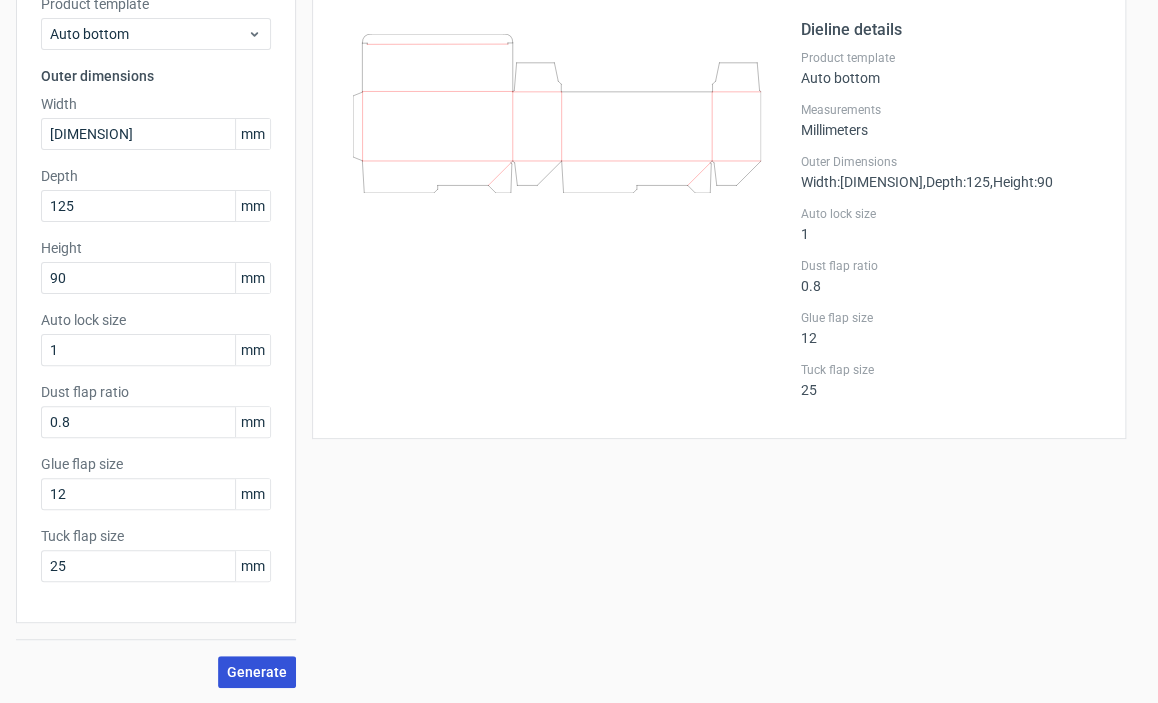 click on "Generate" at bounding box center (257, 672) 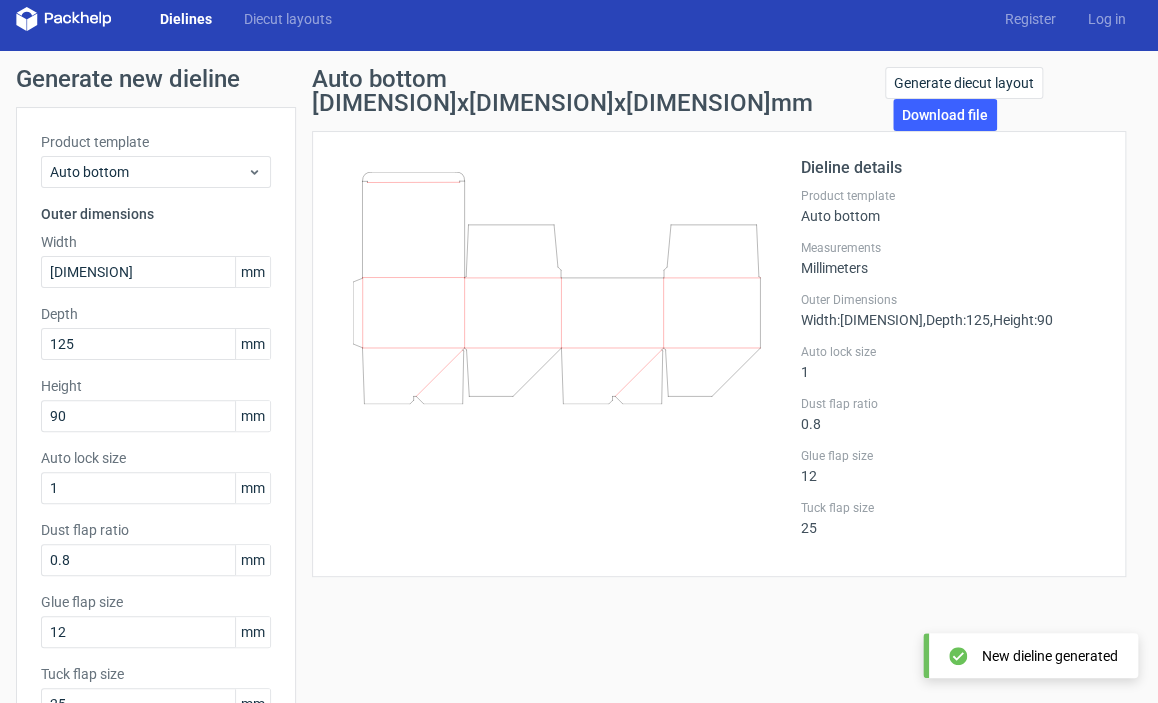 scroll, scrollTop: 0, scrollLeft: 0, axis: both 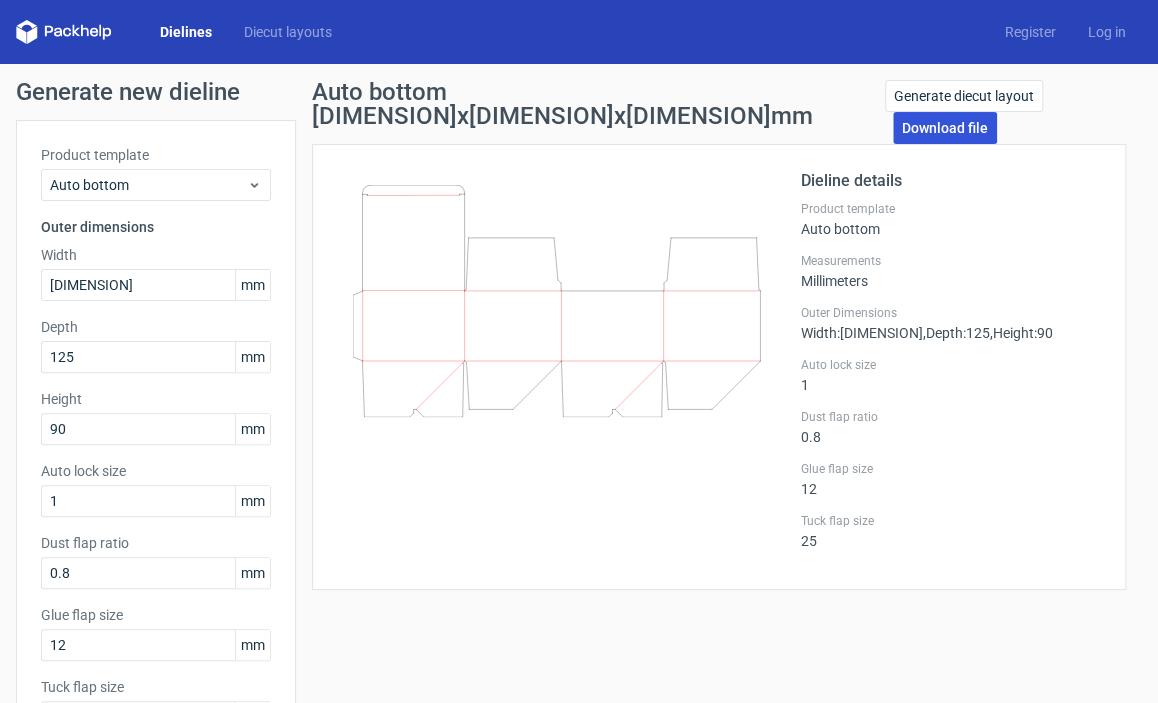click on "Download file" at bounding box center (945, 128) 